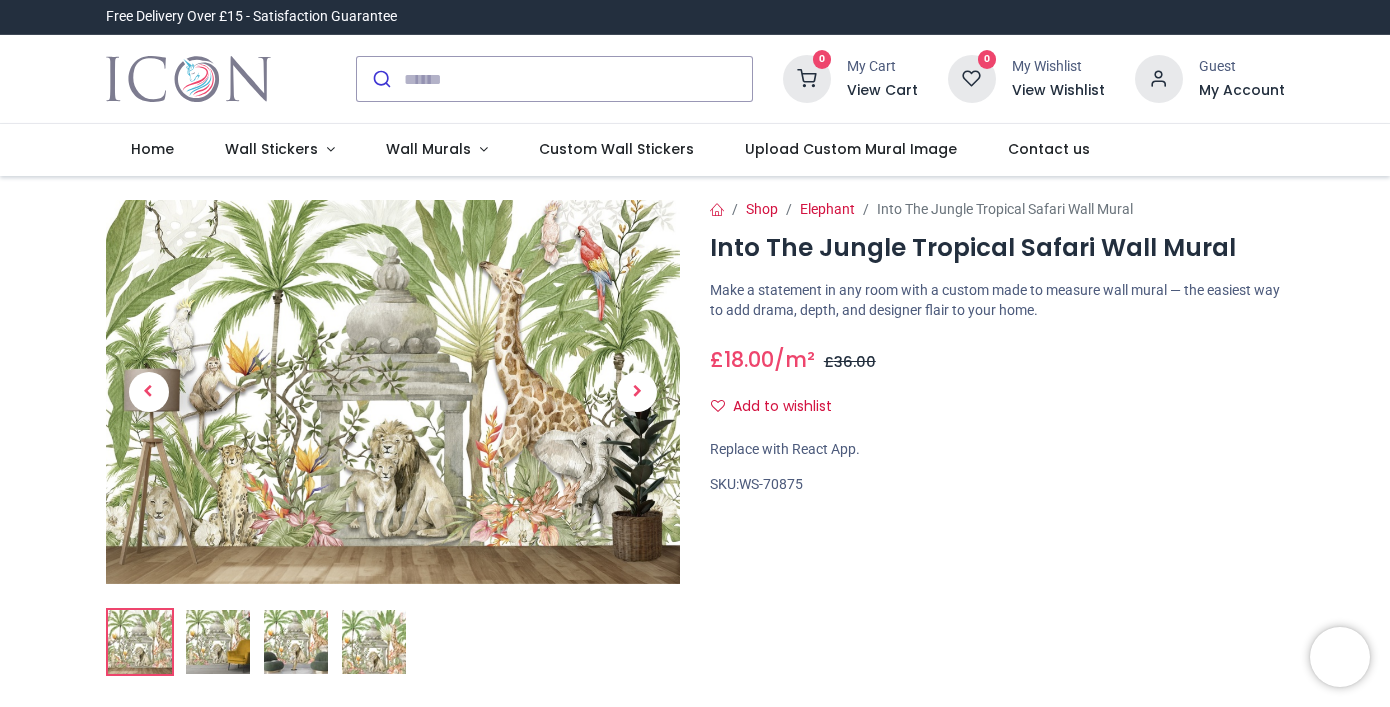 scroll, scrollTop: 0, scrollLeft: 0, axis: both 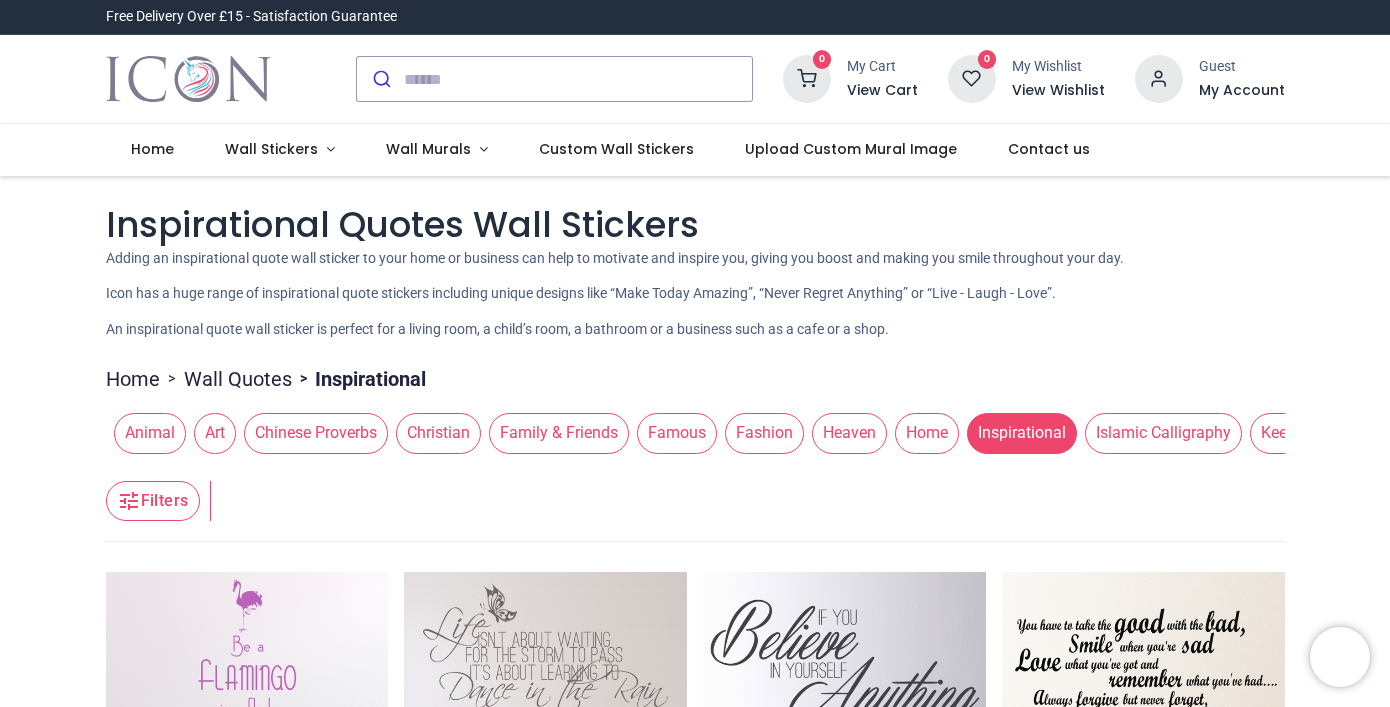 click on "Chinese Proverbs" at bounding box center (316, 433) 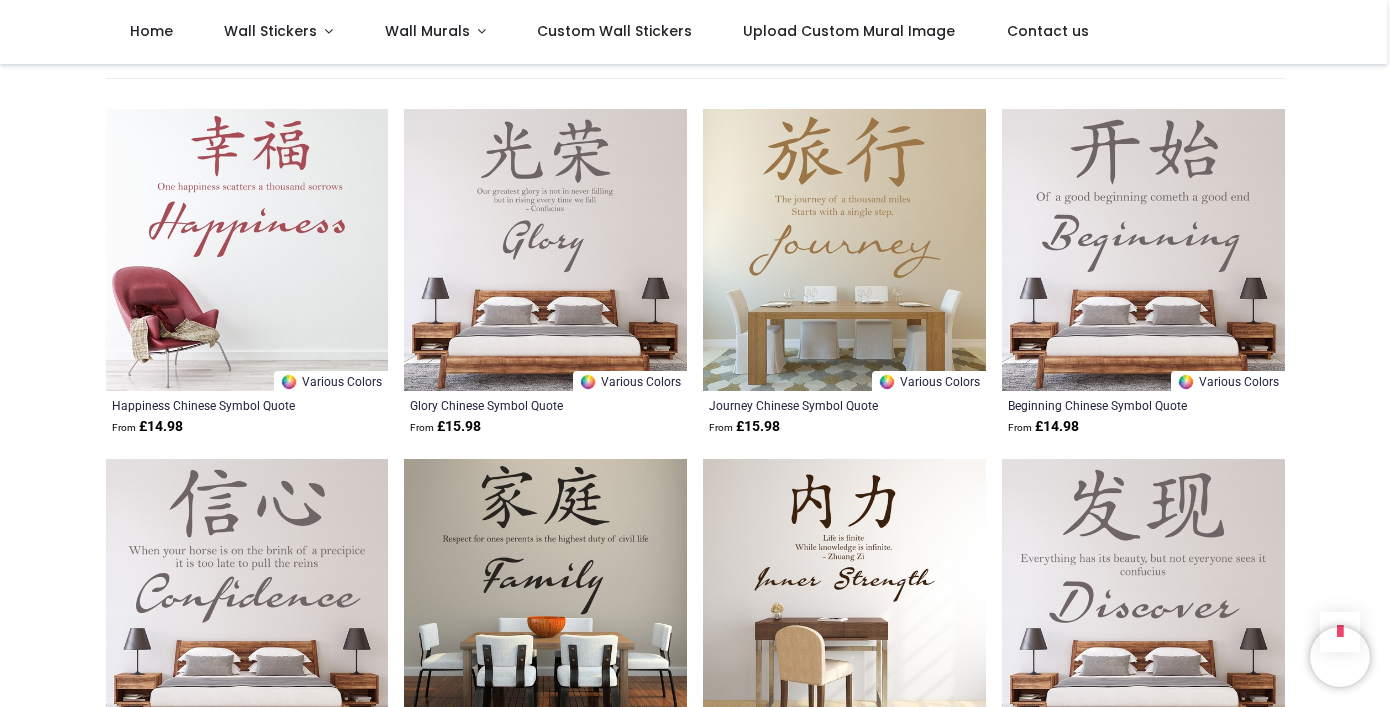 scroll, scrollTop: 0, scrollLeft: 0, axis: both 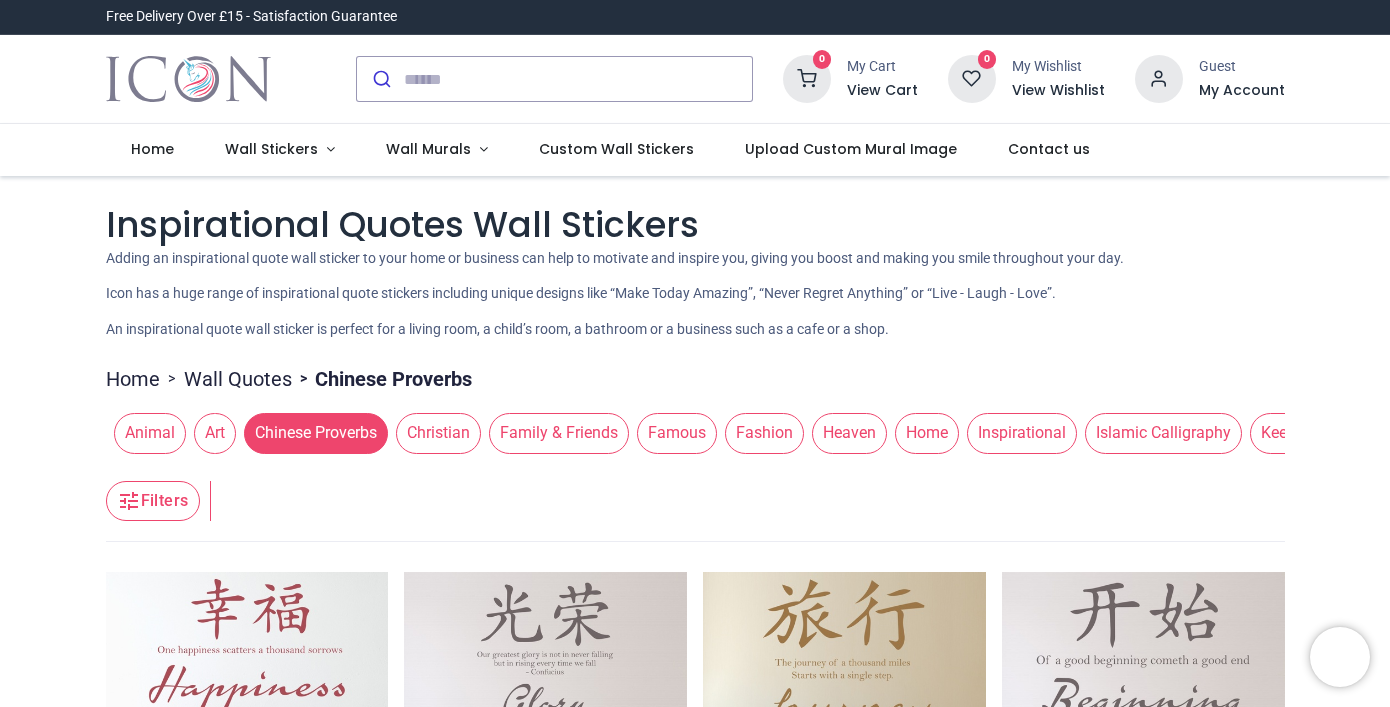 click on "Art" at bounding box center (215, 433) 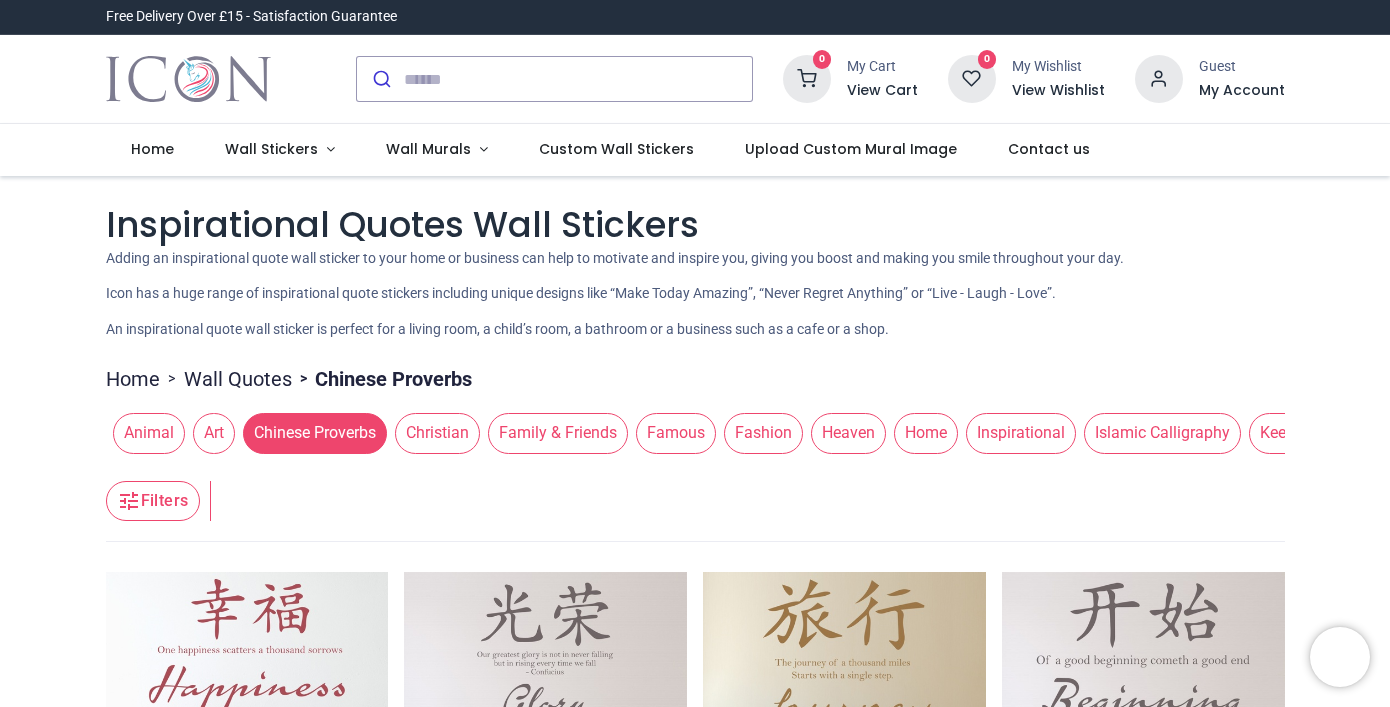 click on "Animal" at bounding box center (149, 433) 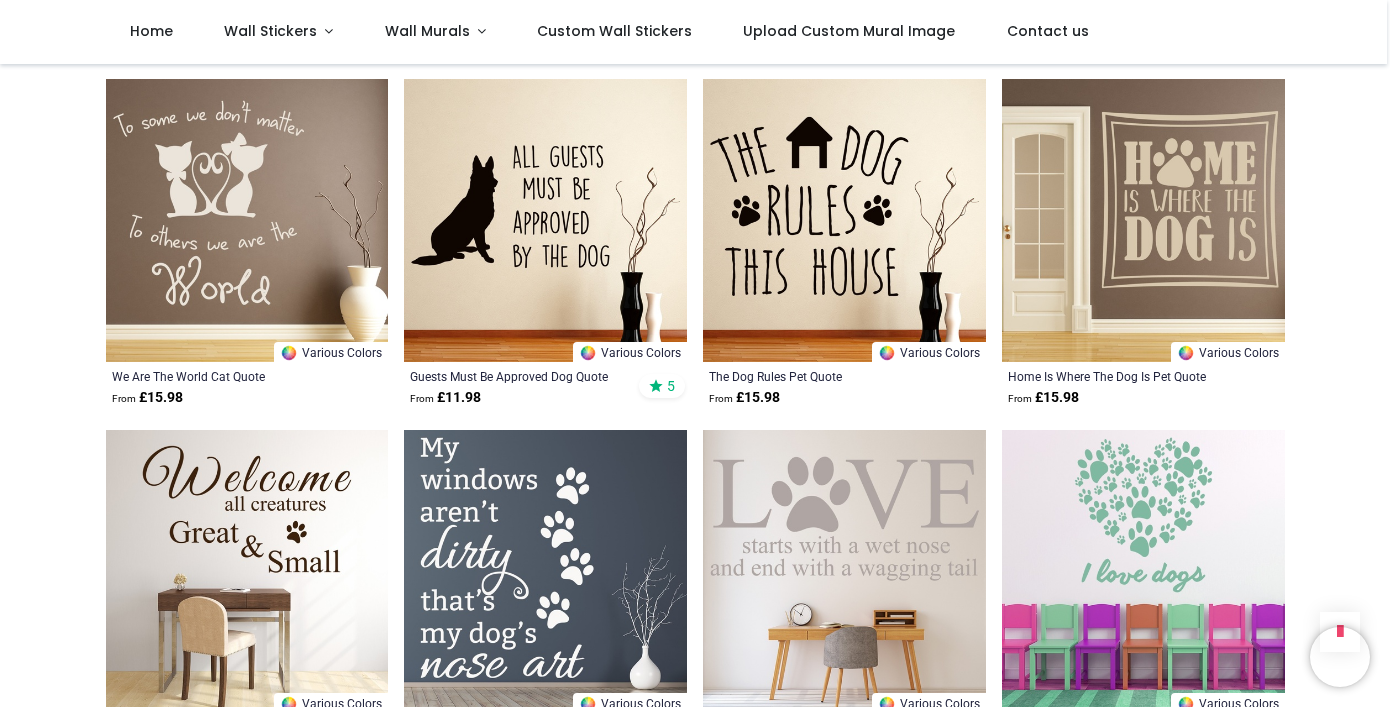 scroll, scrollTop: 2190, scrollLeft: 0, axis: vertical 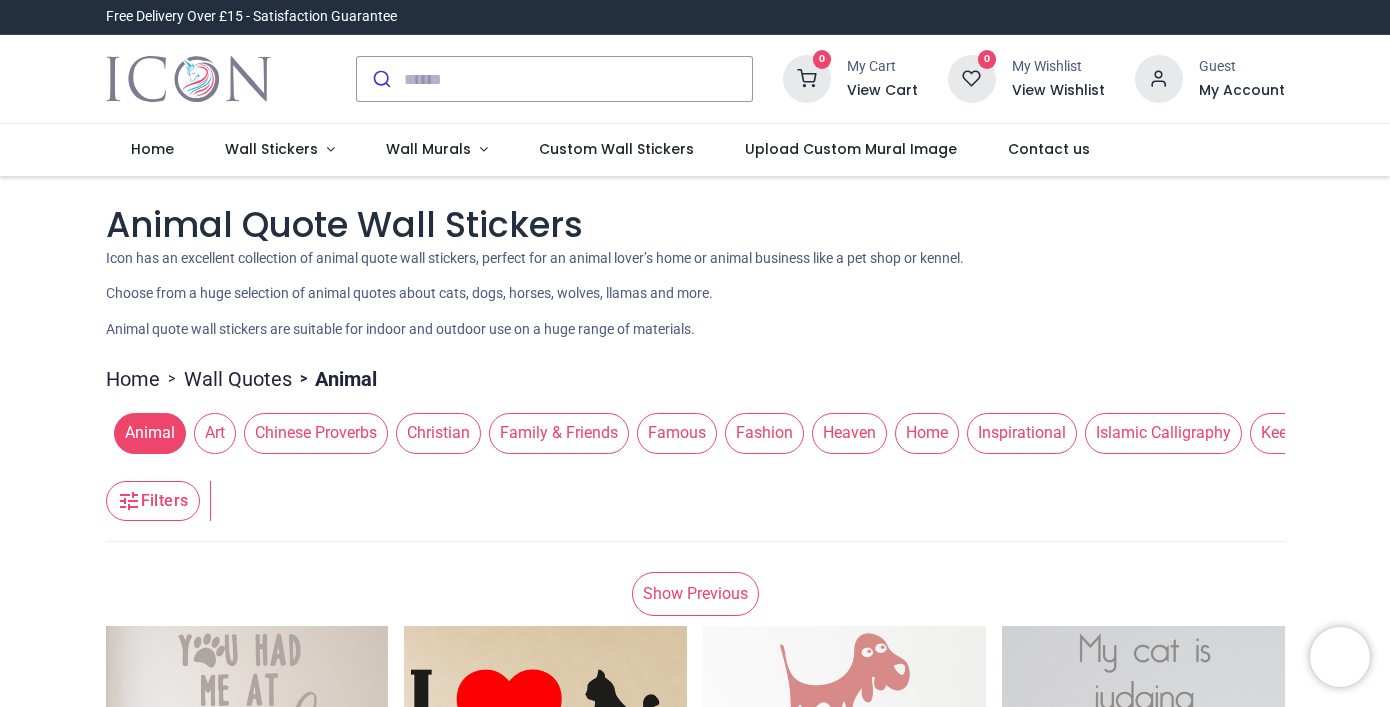 click on "Home" at bounding box center [927, 433] 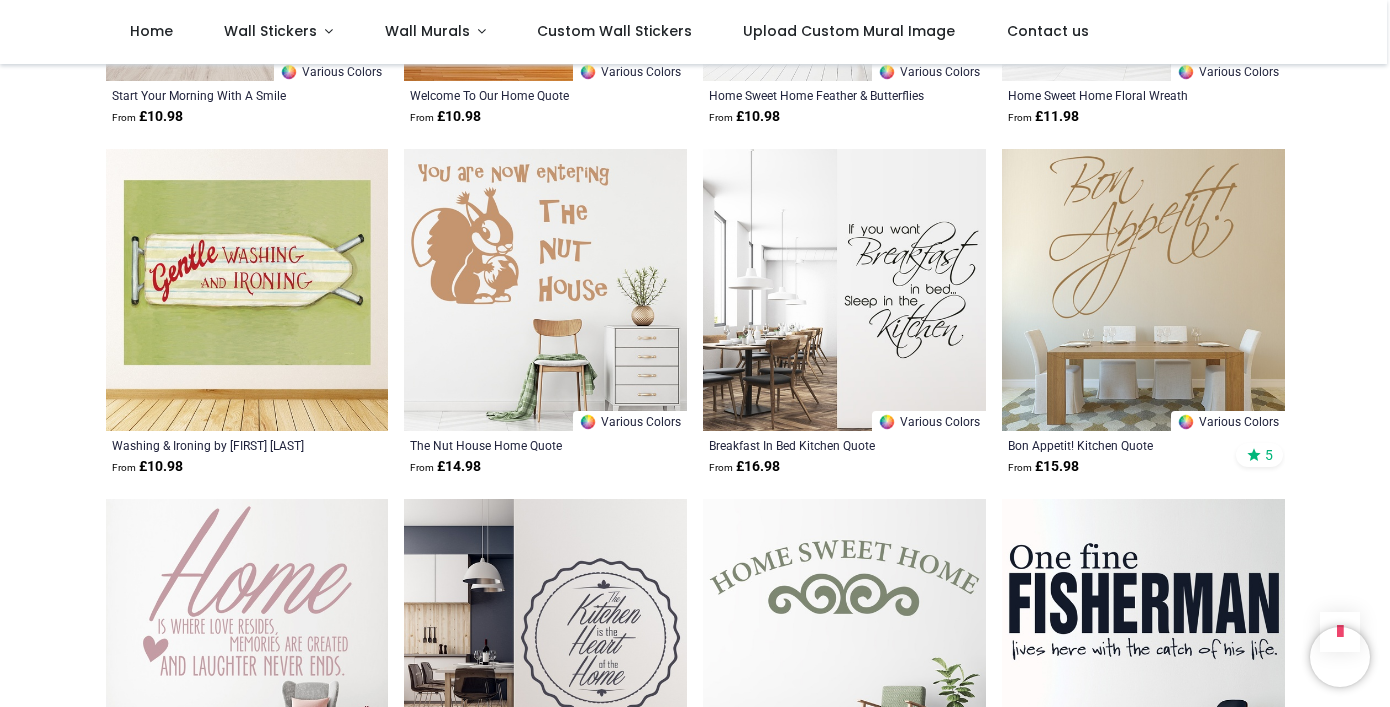 scroll, scrollTop: 1720, scrollLeft: 0, axis: vertical 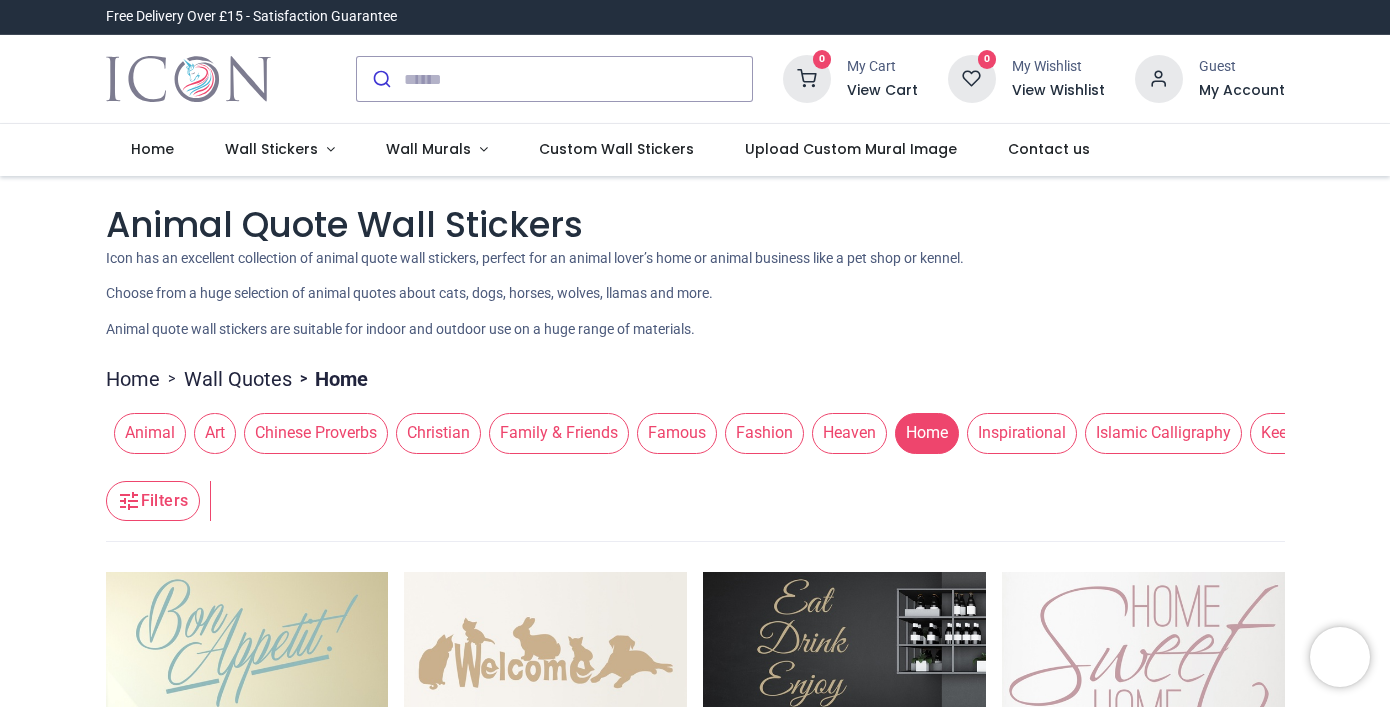 click on "Inspirational" at bounding box center [1022, 433] 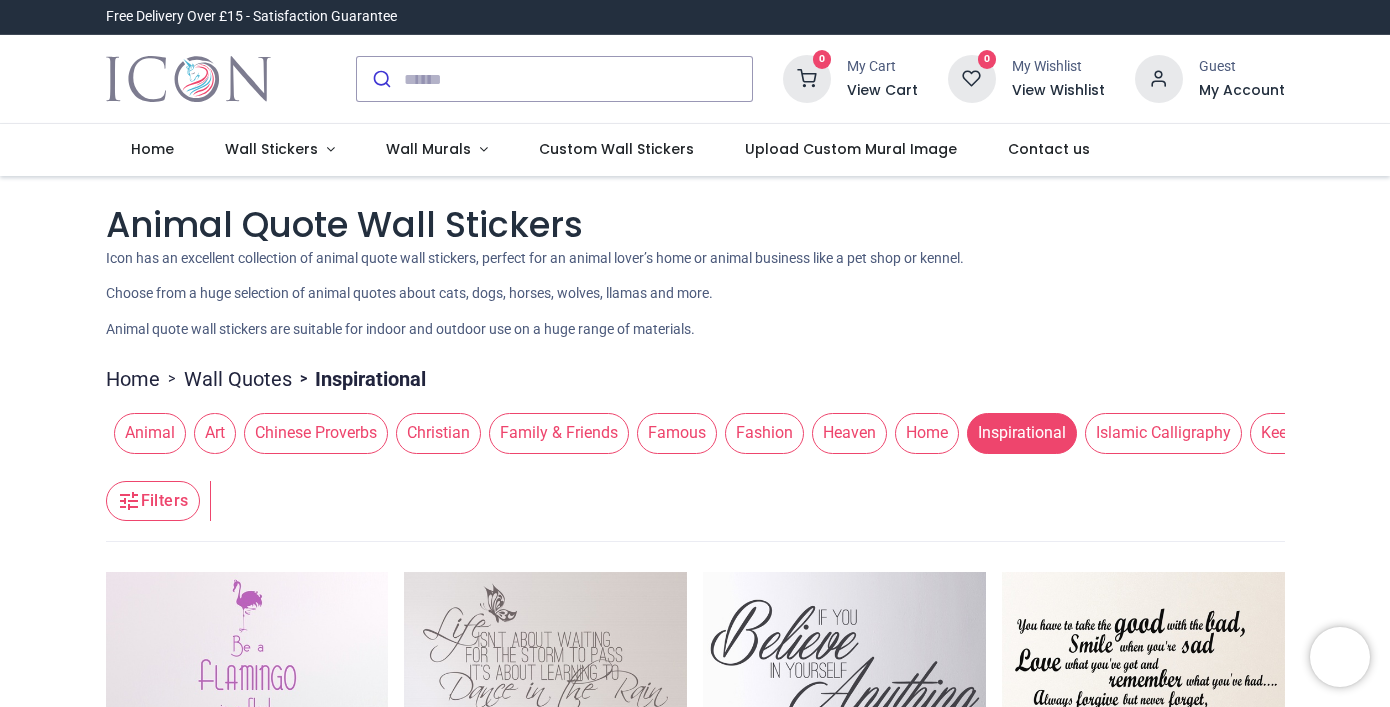 click on "Famous" at bounding box center [677, 433] 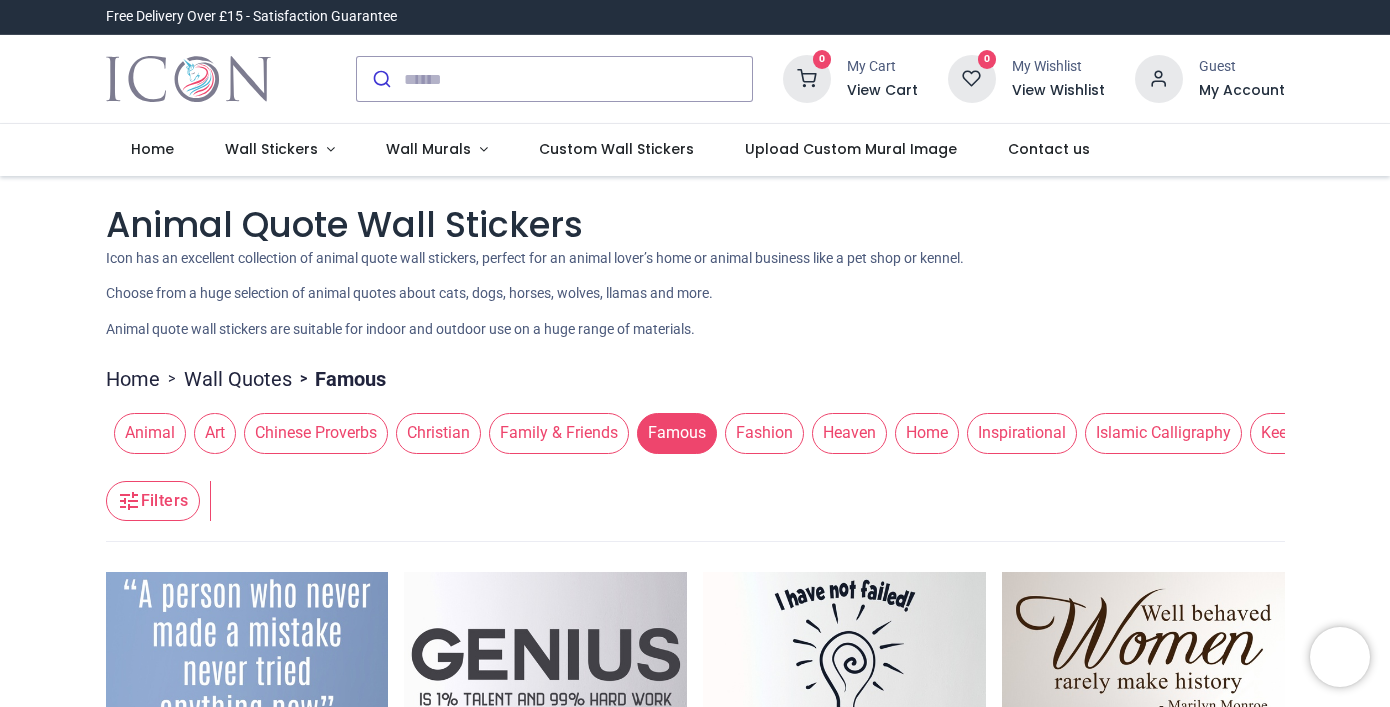 click on "Famous" at bounding box center [677, 433] 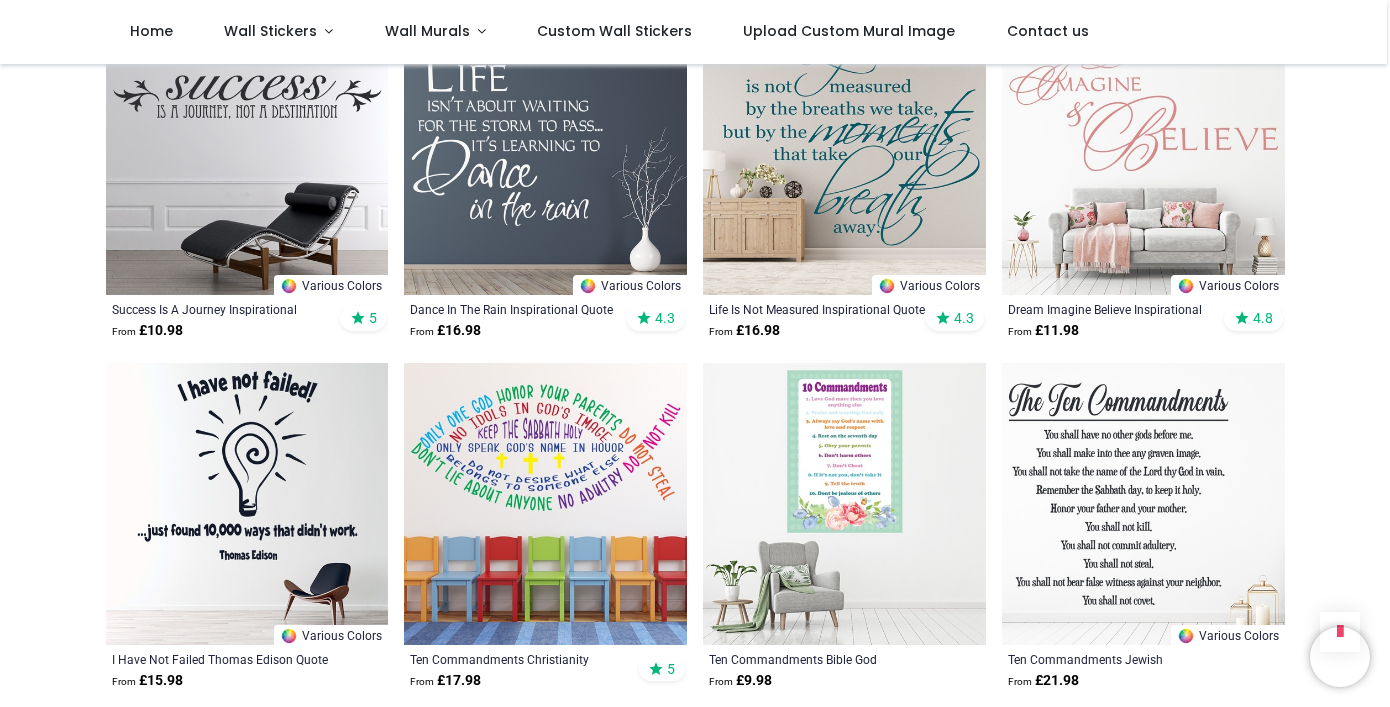 scroll, scrollTop: 1516, scrollLeft: 0, axis: vertical 